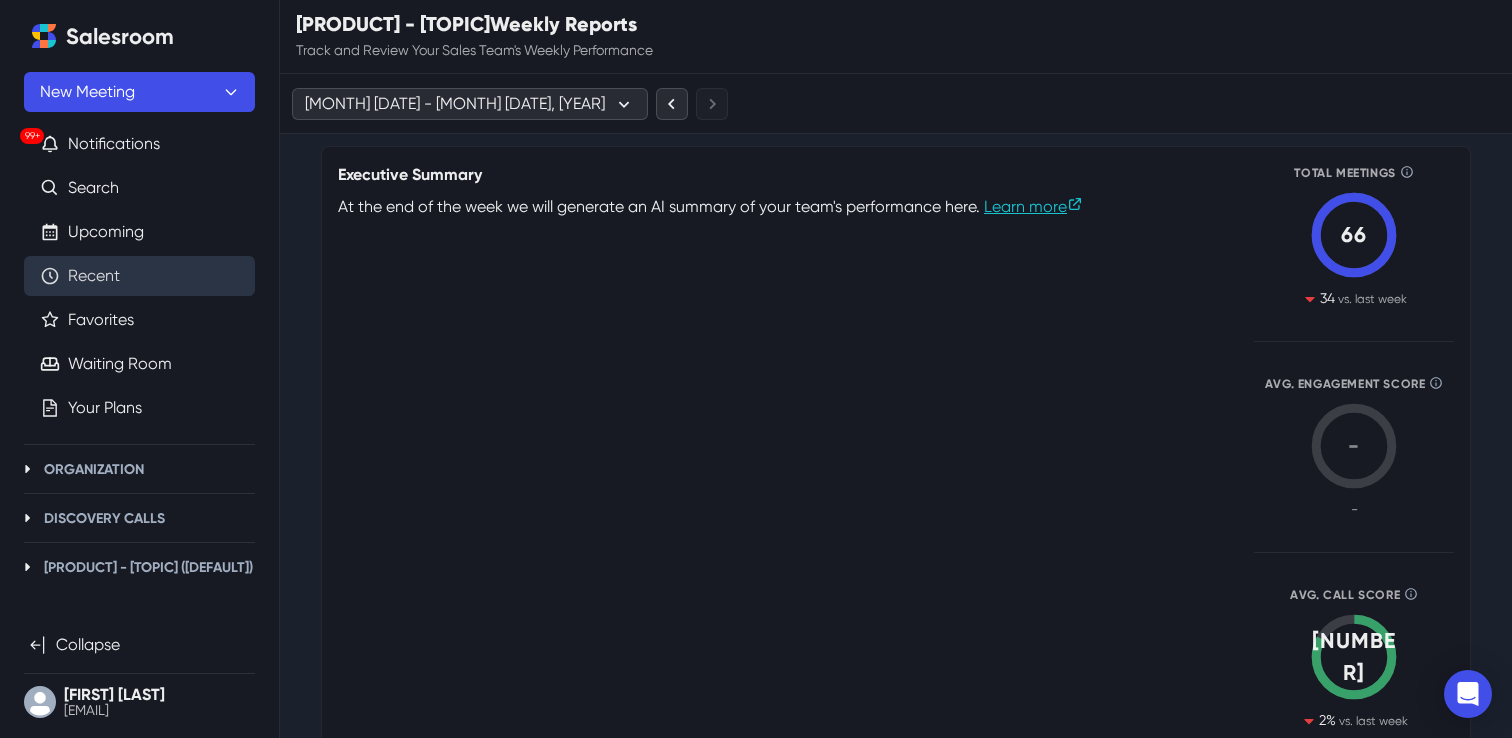 scroll, scrollTop: 1024, scrollLeft: 0, axis: vertical 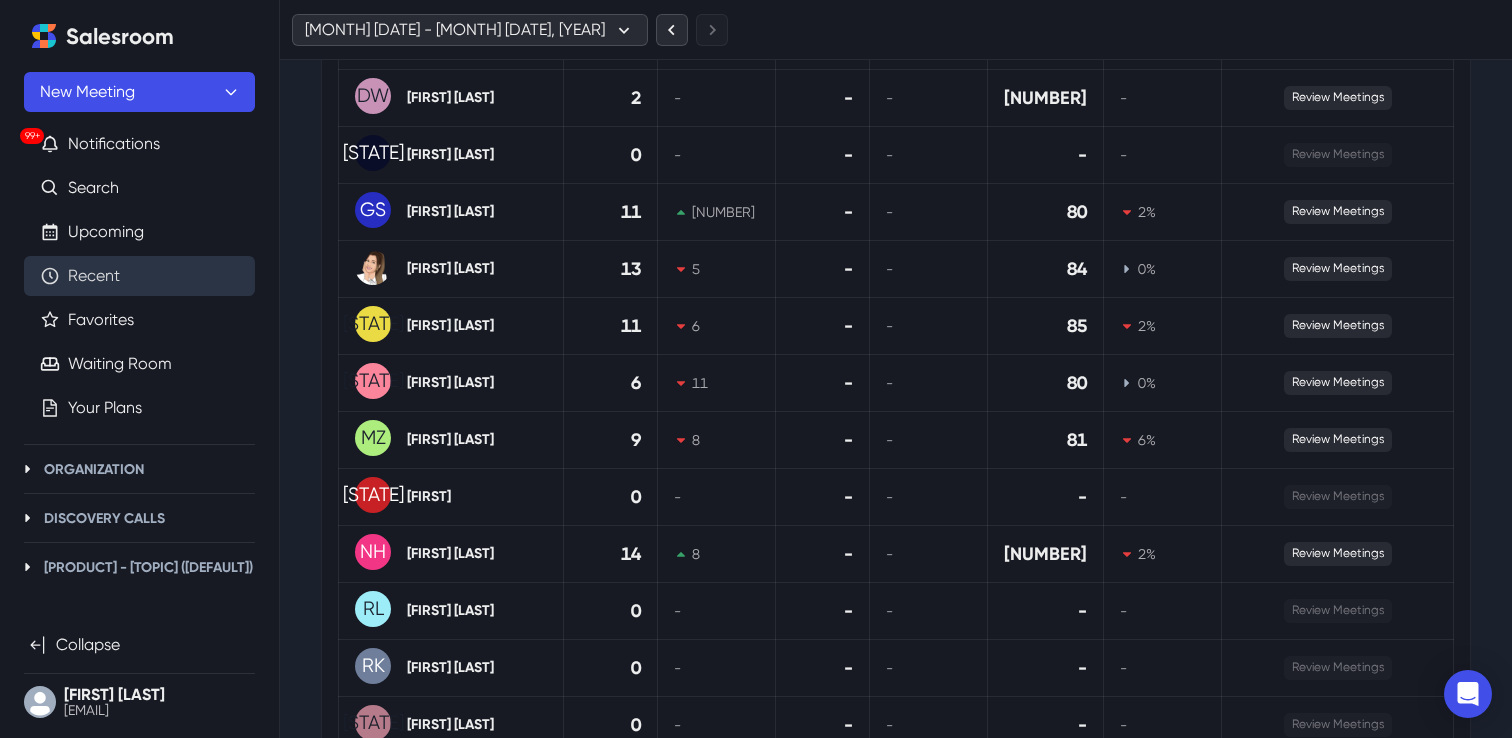 click on "Recent" at bounding box center [94, 276] 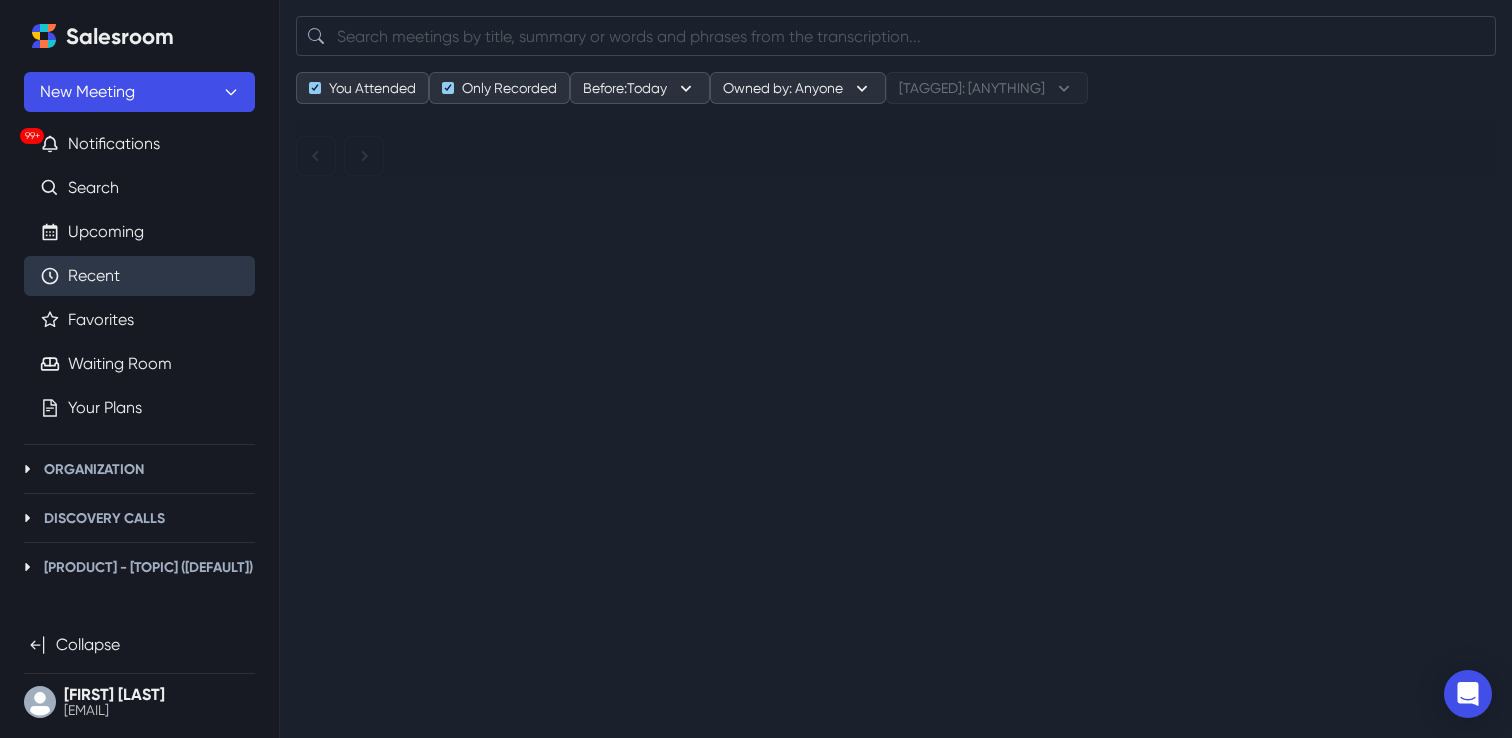scroll, scrollTop: 0, scrollLeft: 0, axis: both 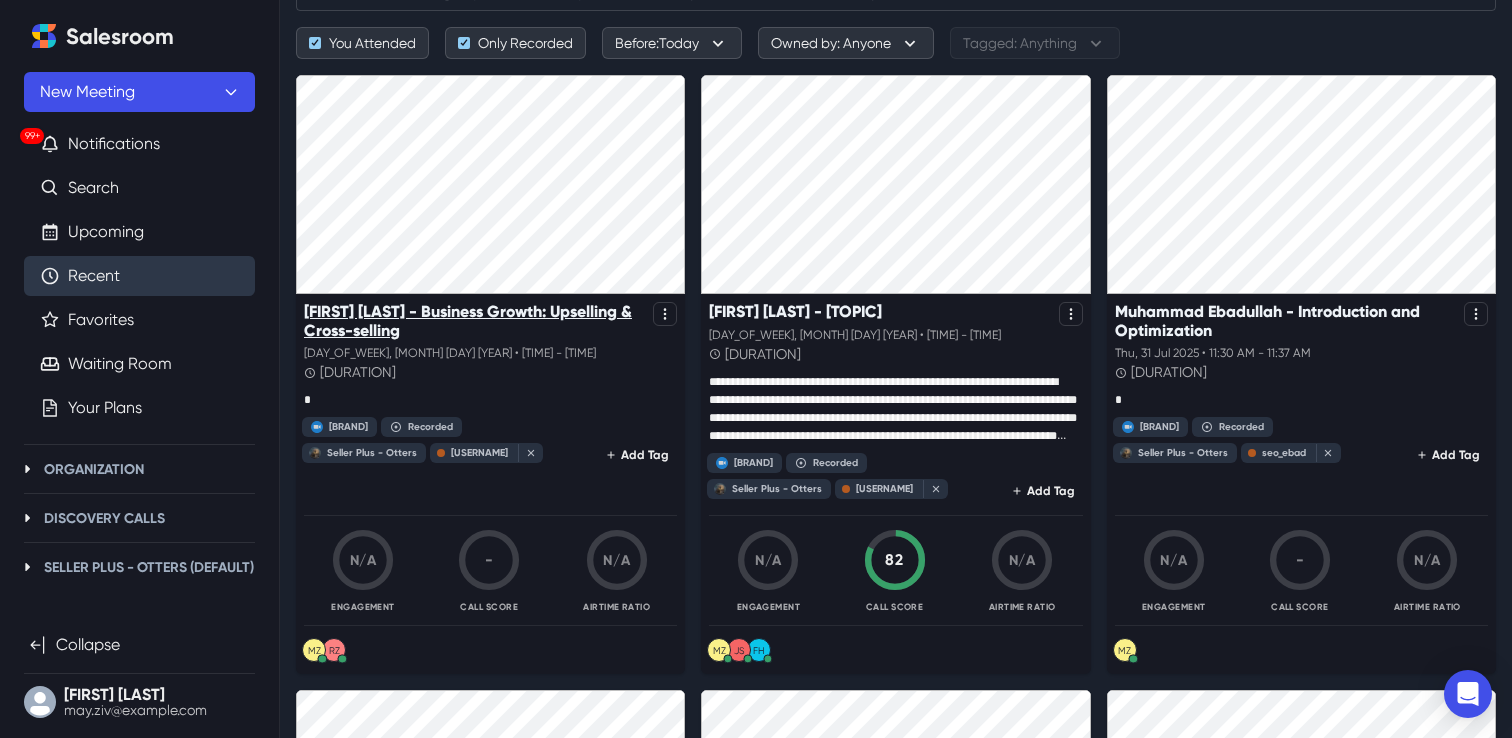 click on "[FIRST] [LAST] - Business Growth: Upselling & Cross-selling" at bounding box center (474, 321) 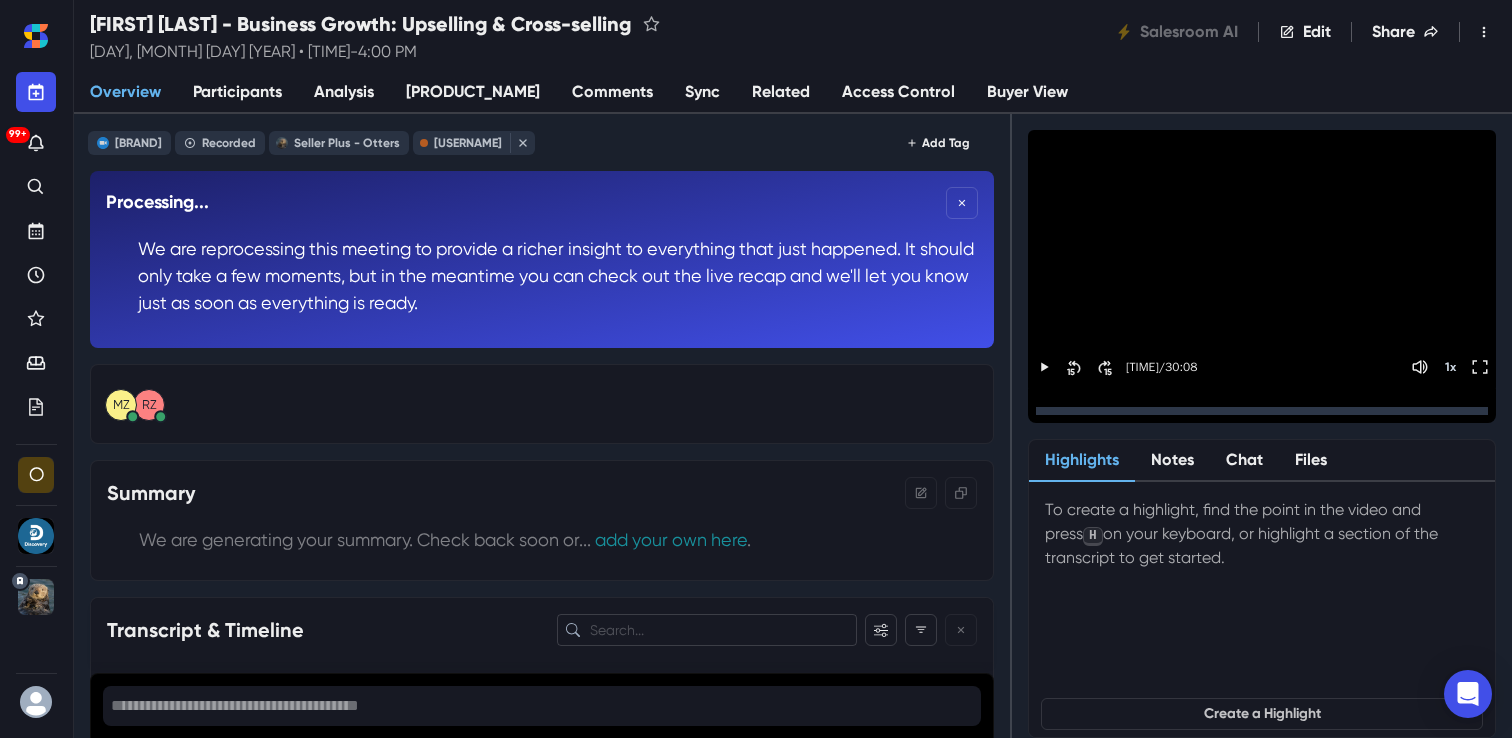 click on "Analysis" at bounding box center [344, 92] 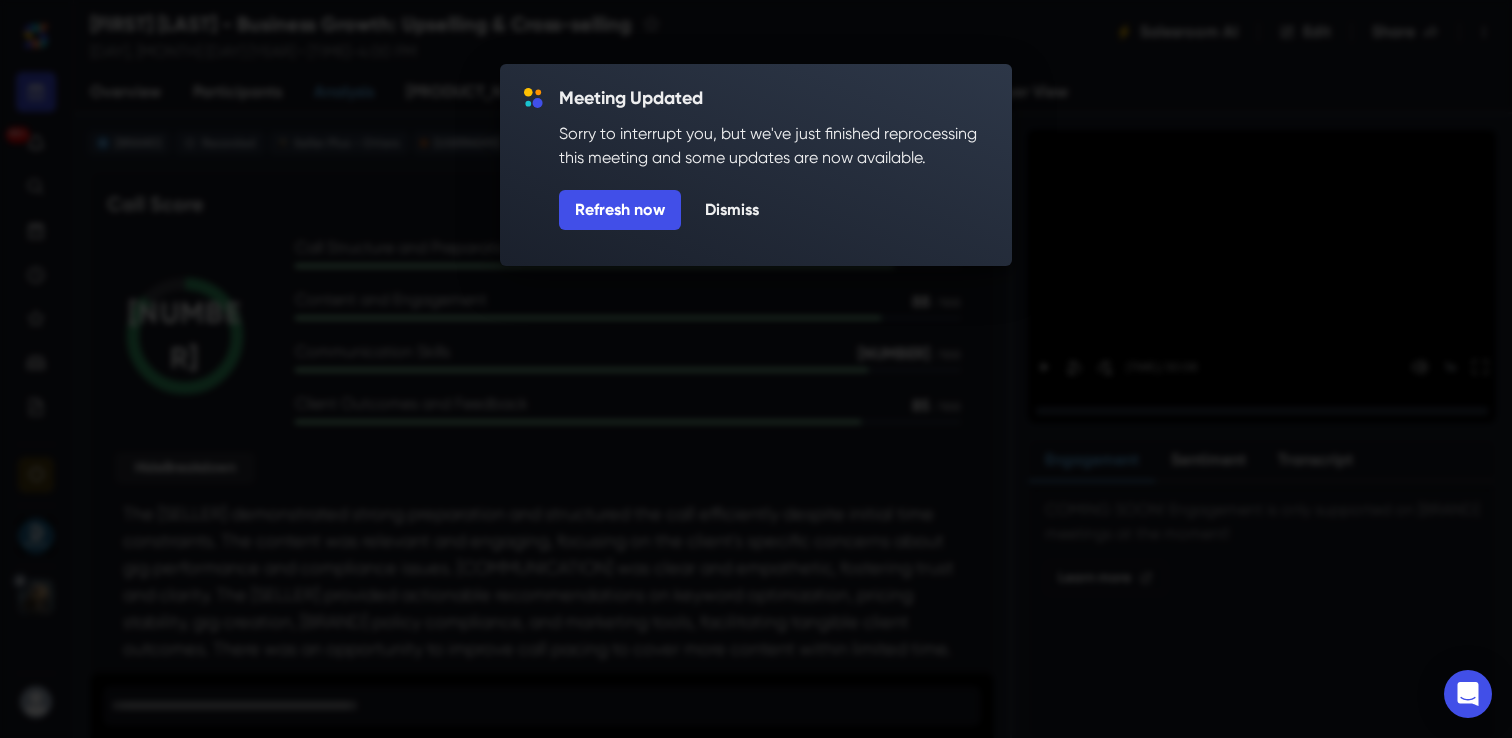 click on "Refresh now Dismiss" at bounding box center [773, 210] 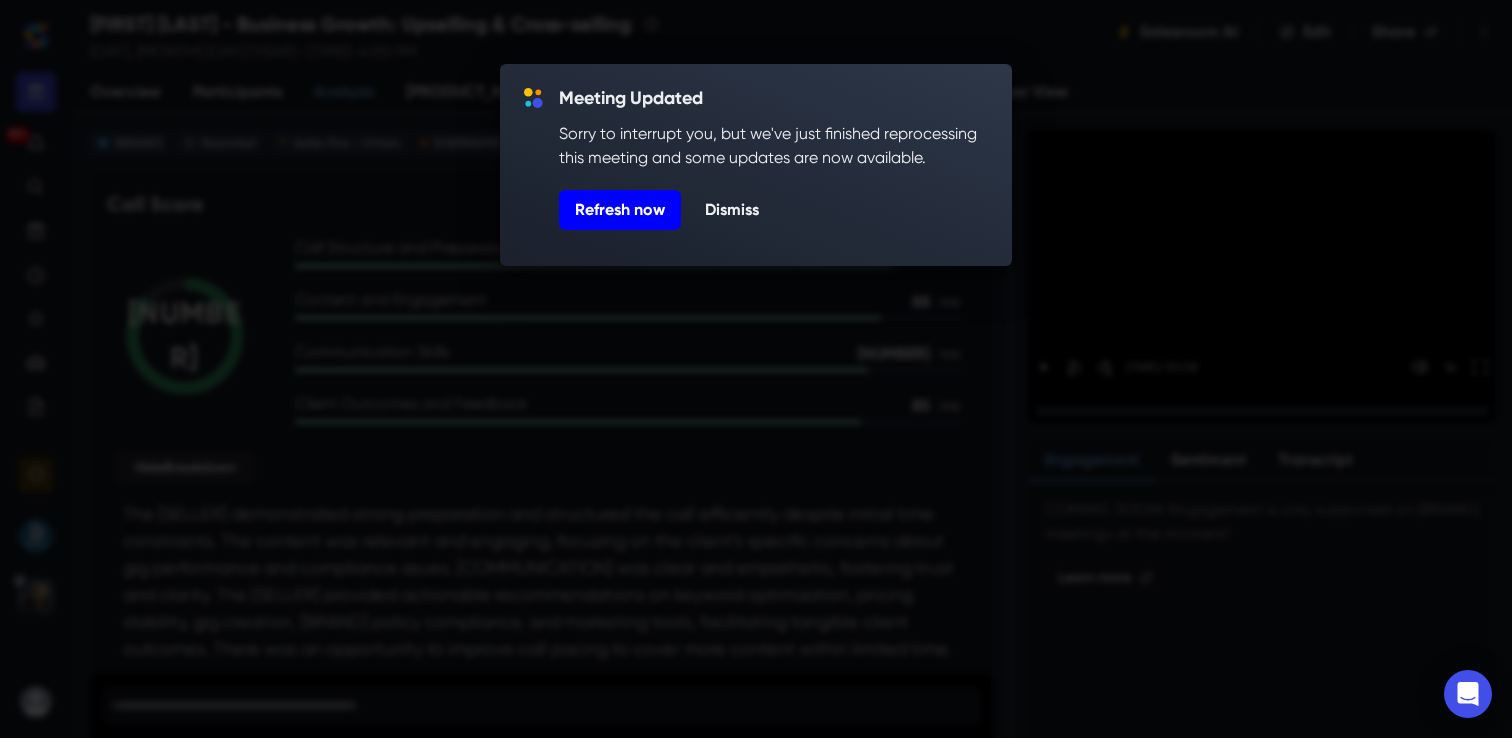 click on "Refresh now" at bounding box center [620, 210] 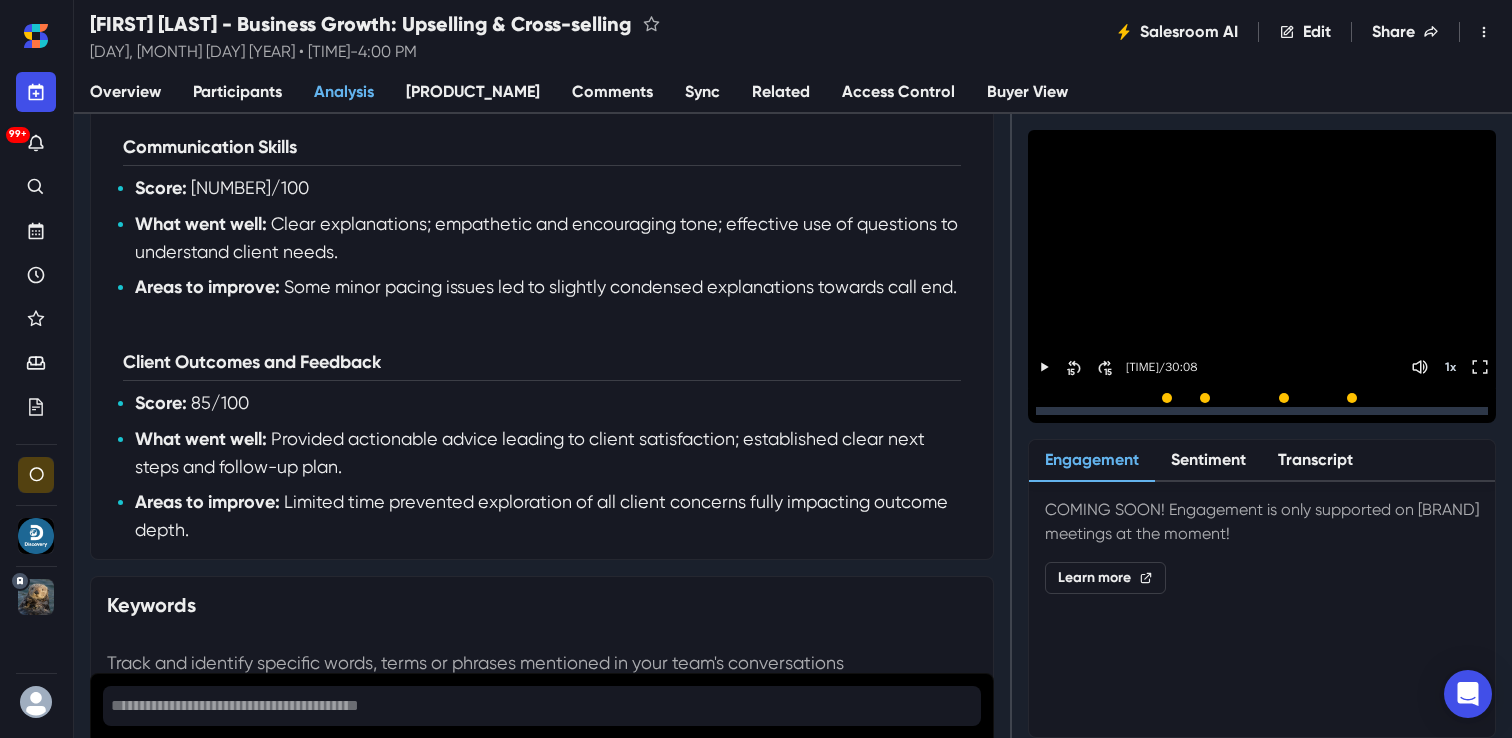 scroll, scrollTop: 178, scrollLeft: 0, axis: vertical 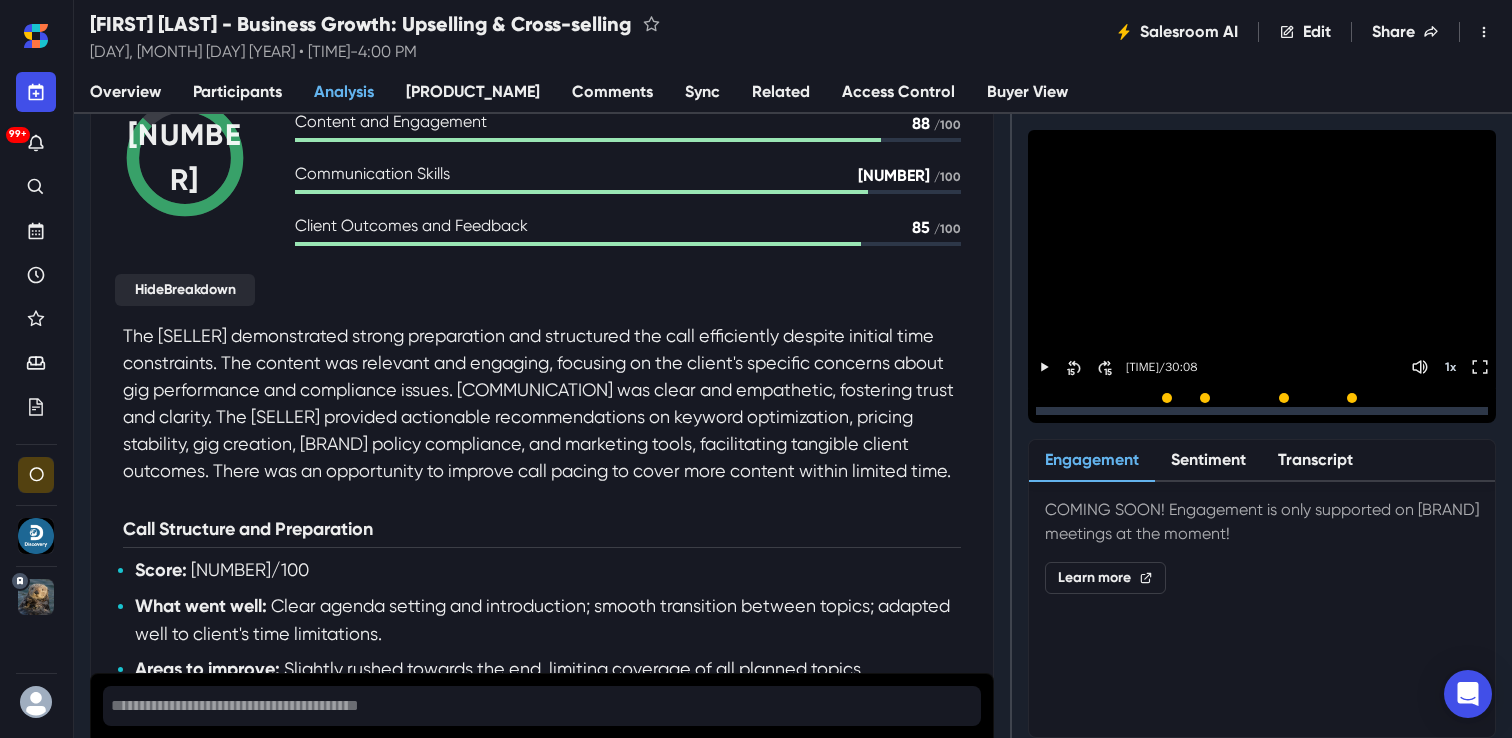click on "Sync" at bounding box center (702, 93) 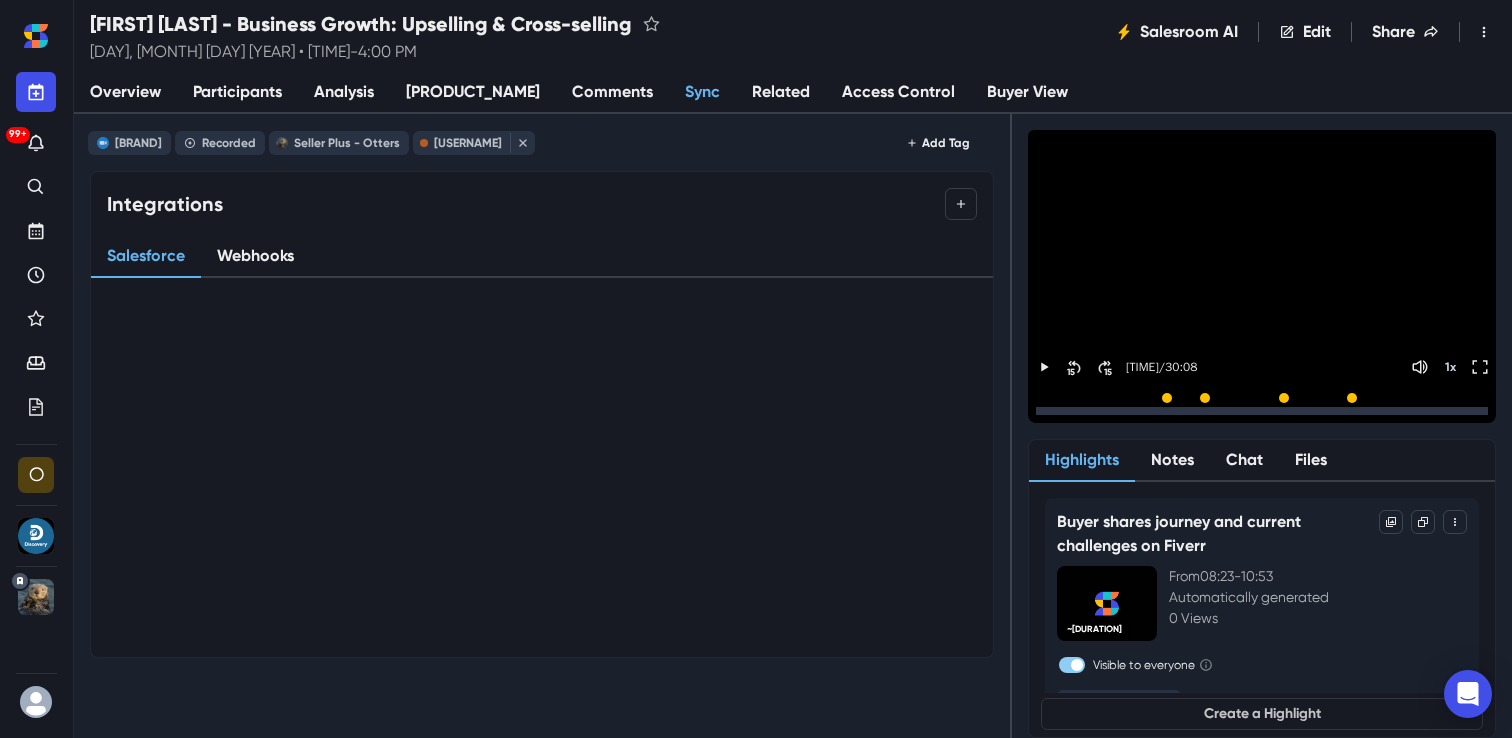 scroll, scrollTop: 0, scrollLeft: 0, axis: both 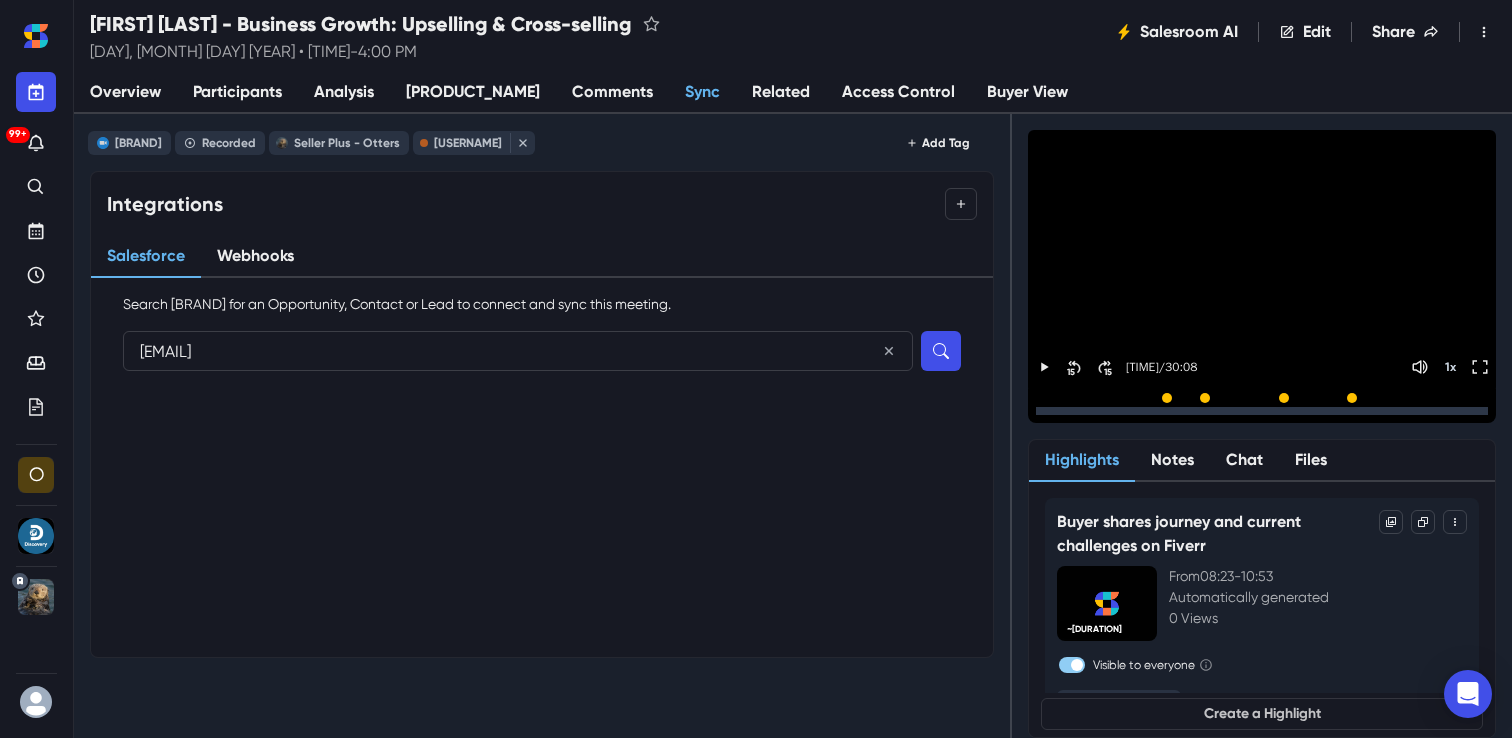 type on "[EMAIL]" 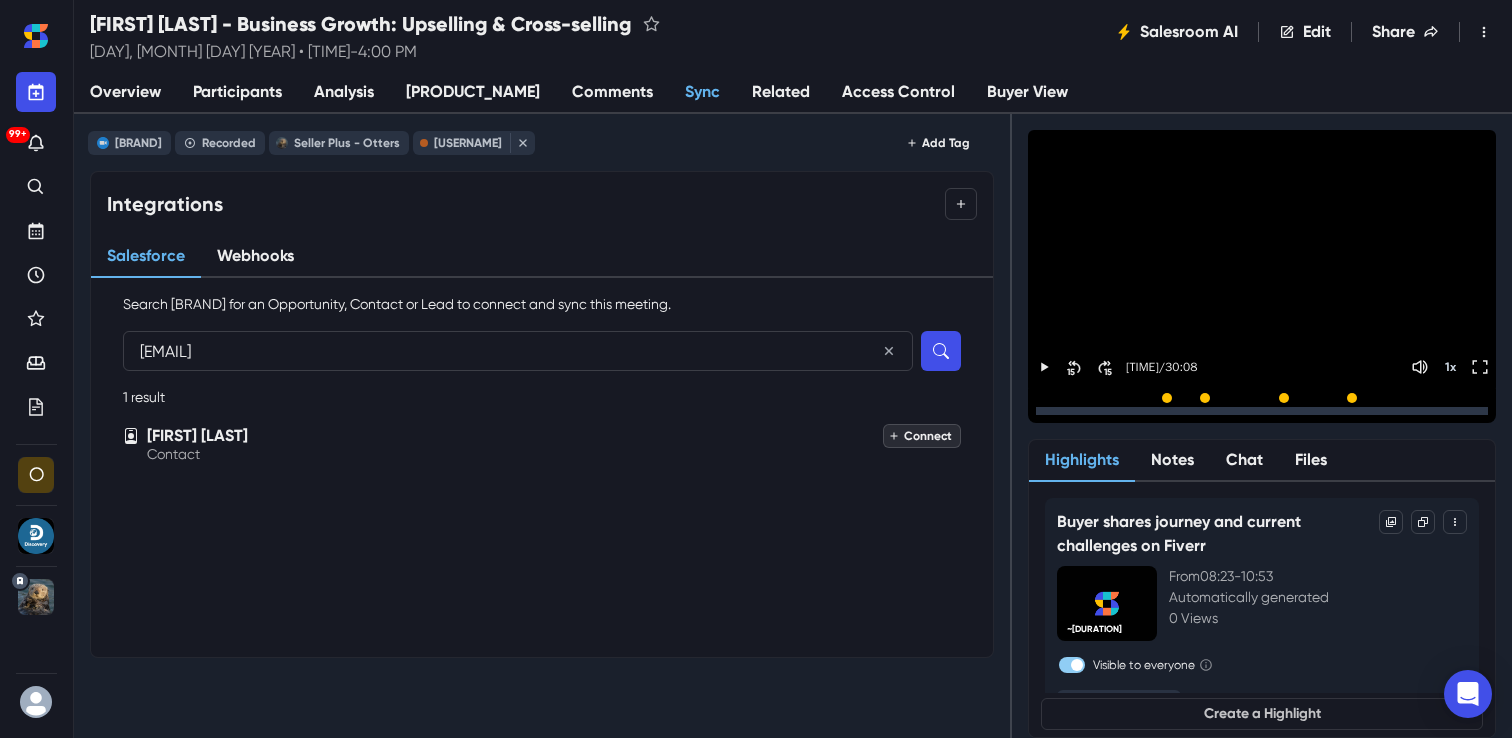 click on "Connect" at bounding box center [922, 436] 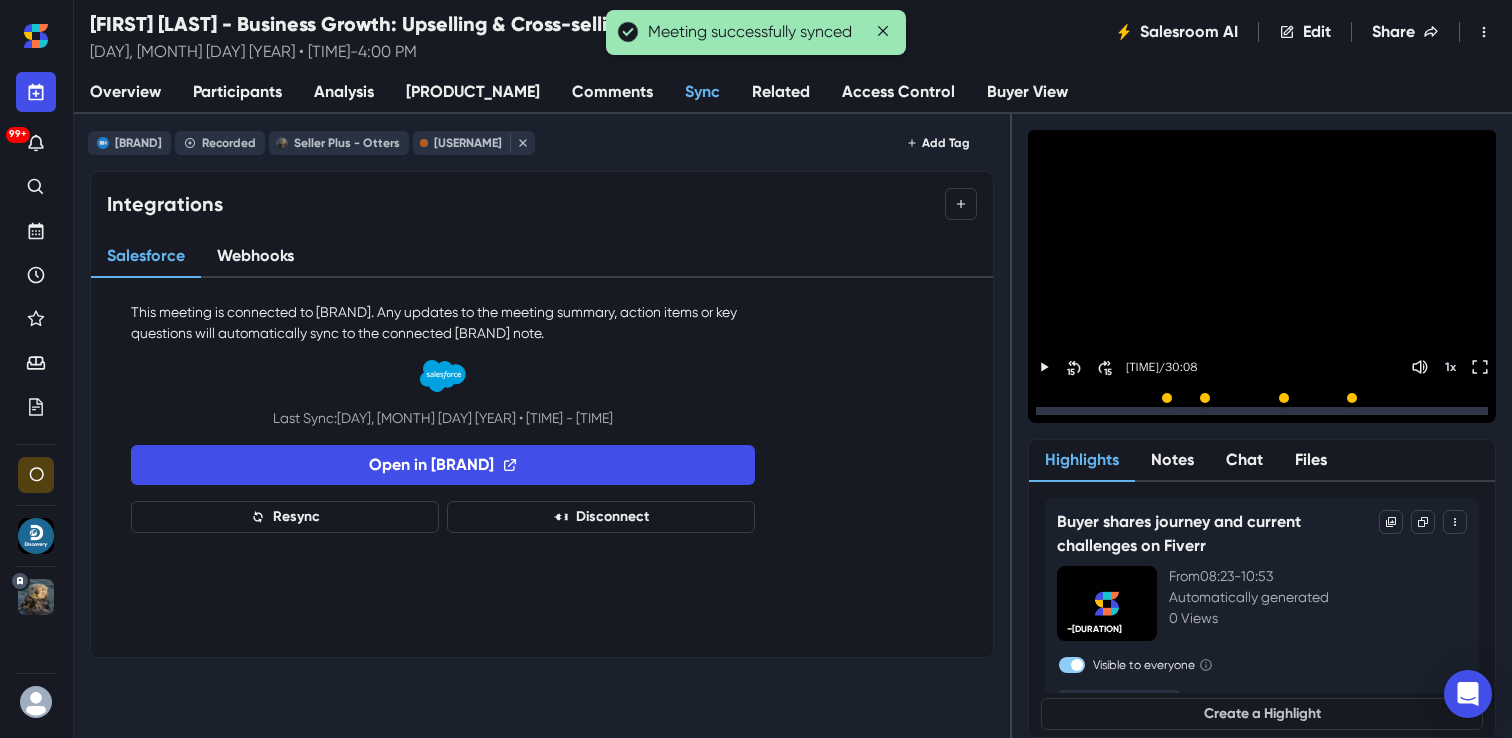 click on "Analysis" at bounding box center (344, 92) 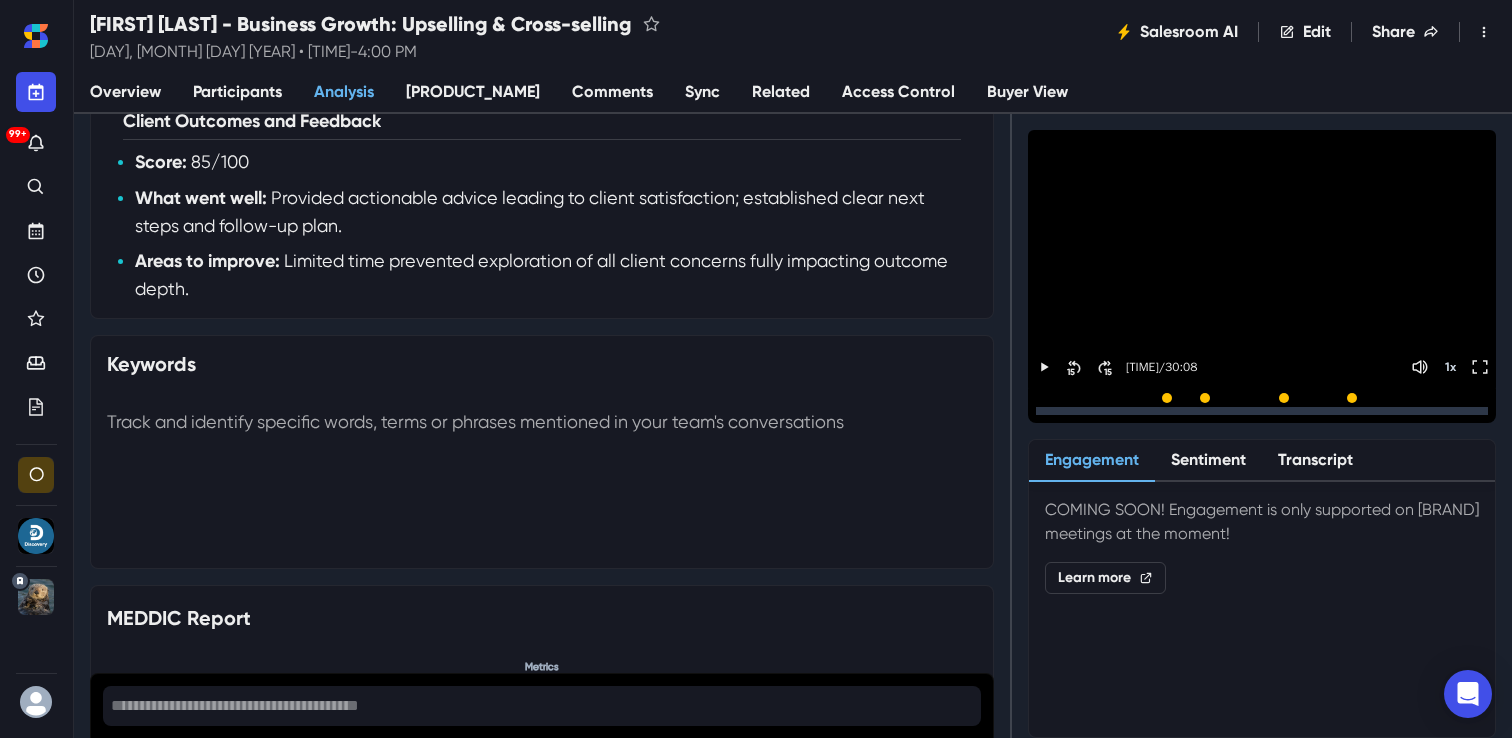 scroll, scrollTop: 1176, scrollLeft: 0, axis: vertical 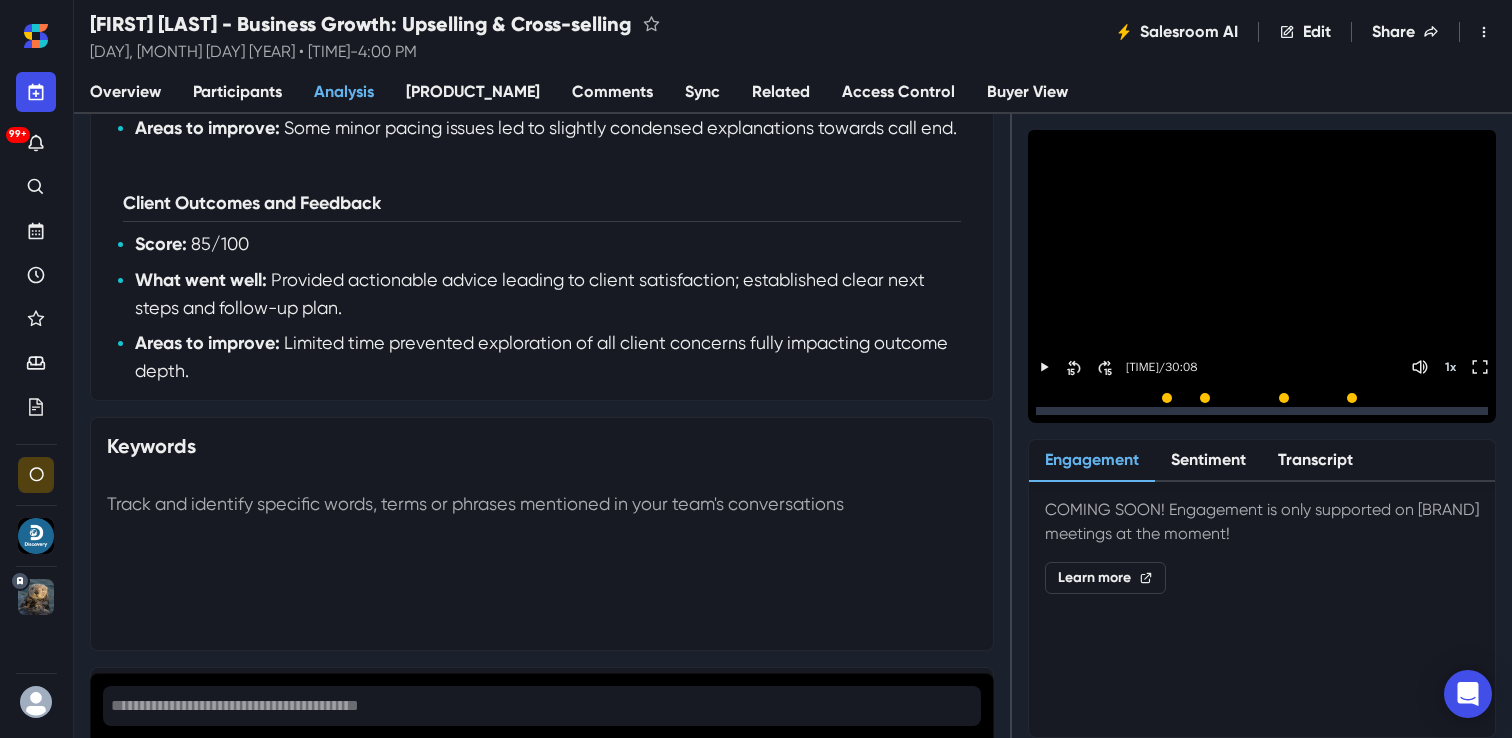 click on "Overview" at bounding box center [125, 92] 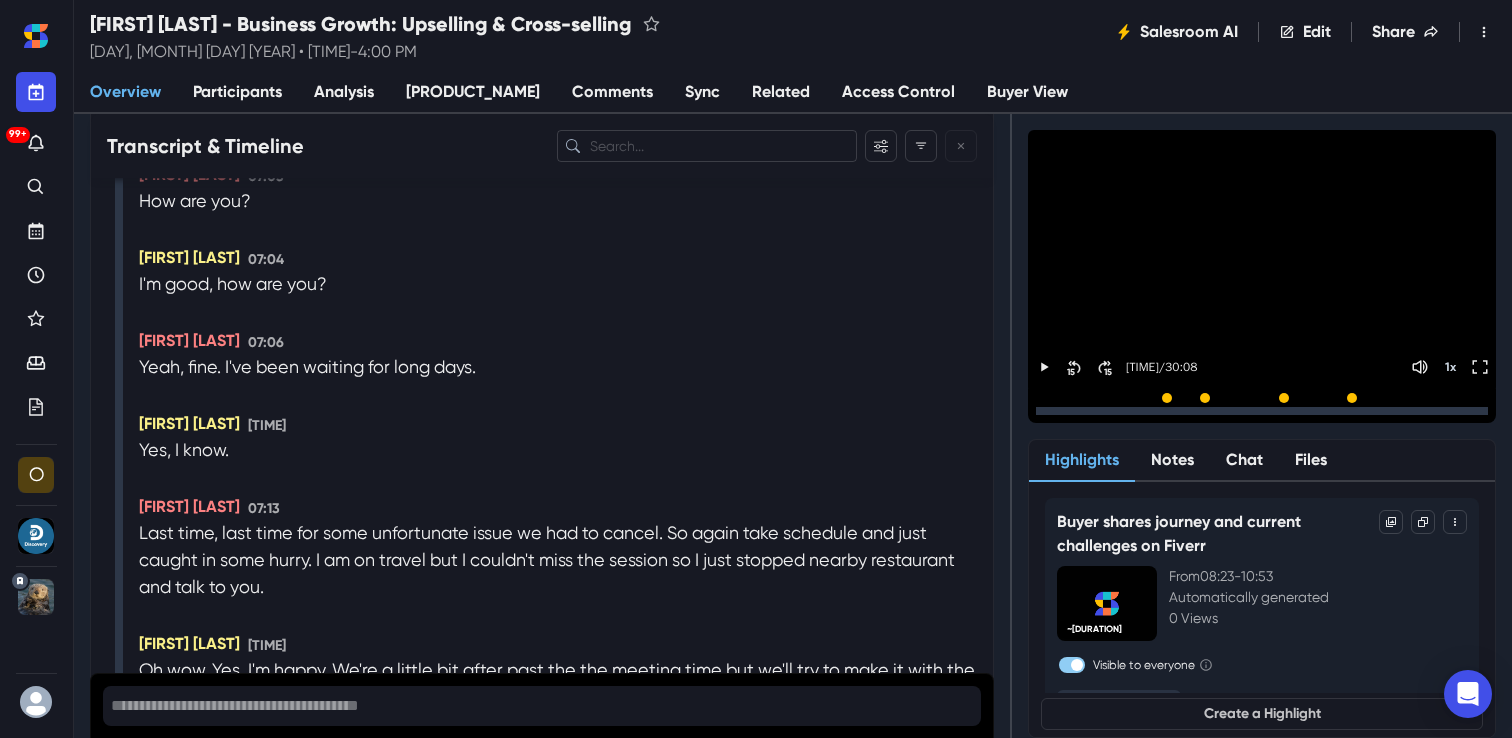 scroll, scrollTop: 2235, scrollLeft: 0, axis: vertical 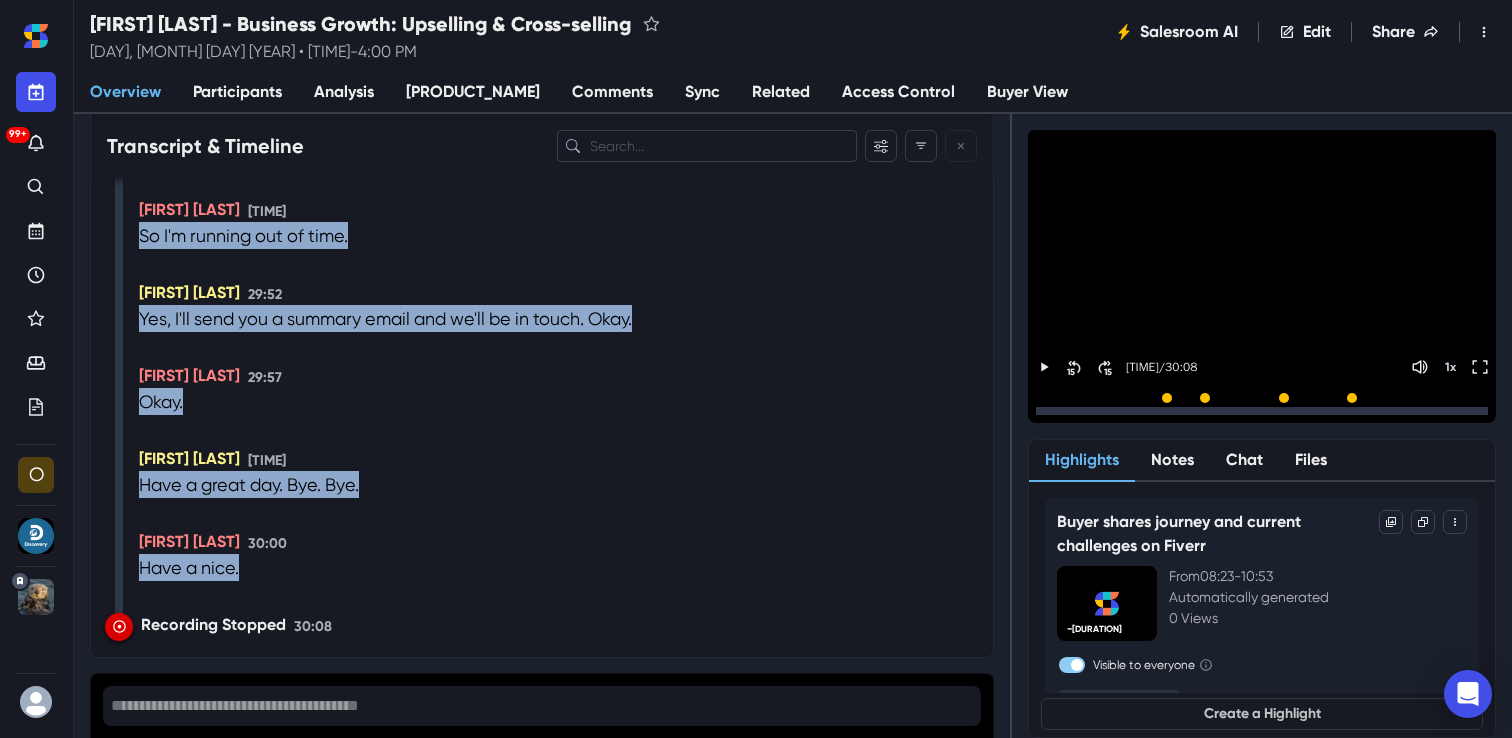drag, startPoint x: 133, startPoint y: 247, endPoint x: 293, endPoint y: 570, distance: 360.45667 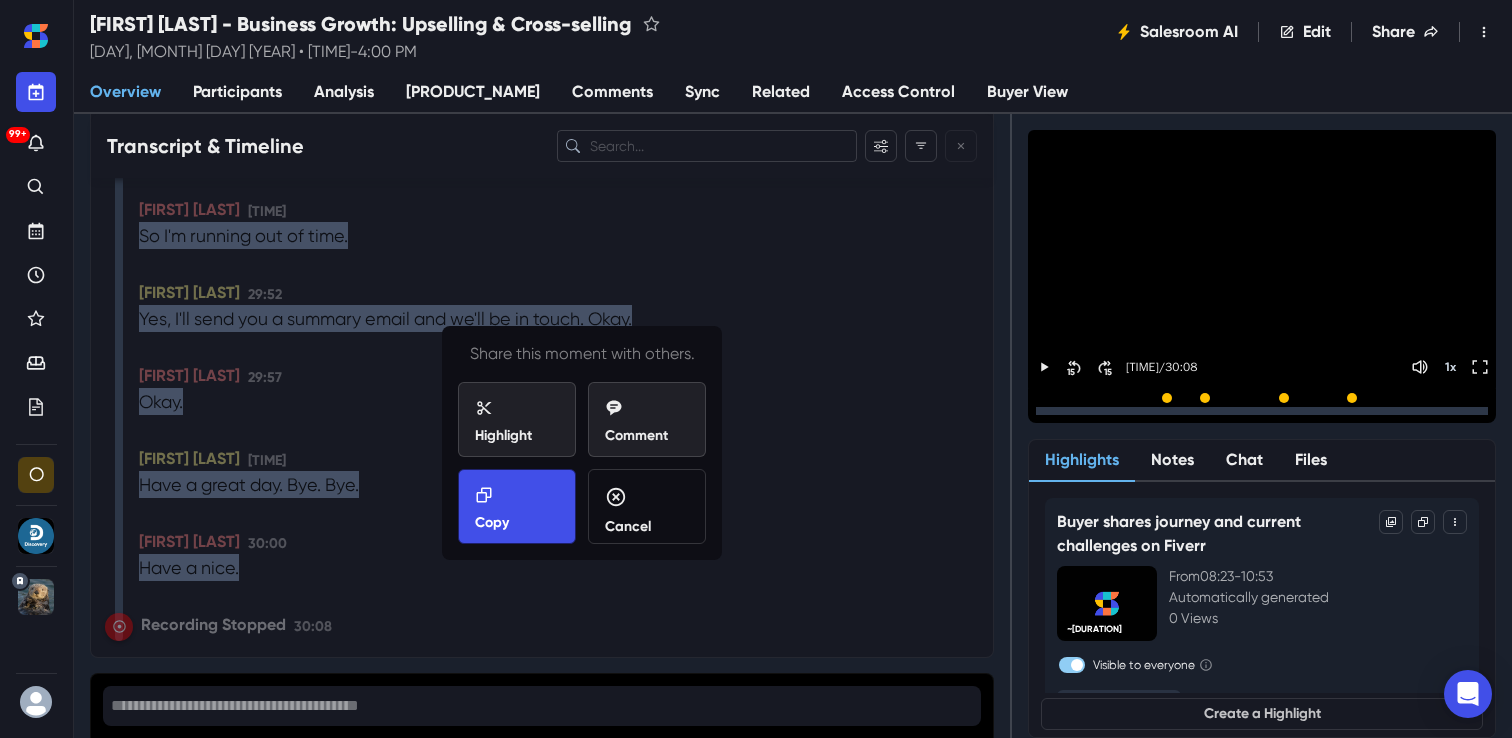 click on "Copy" at bounding box center [517, 509] 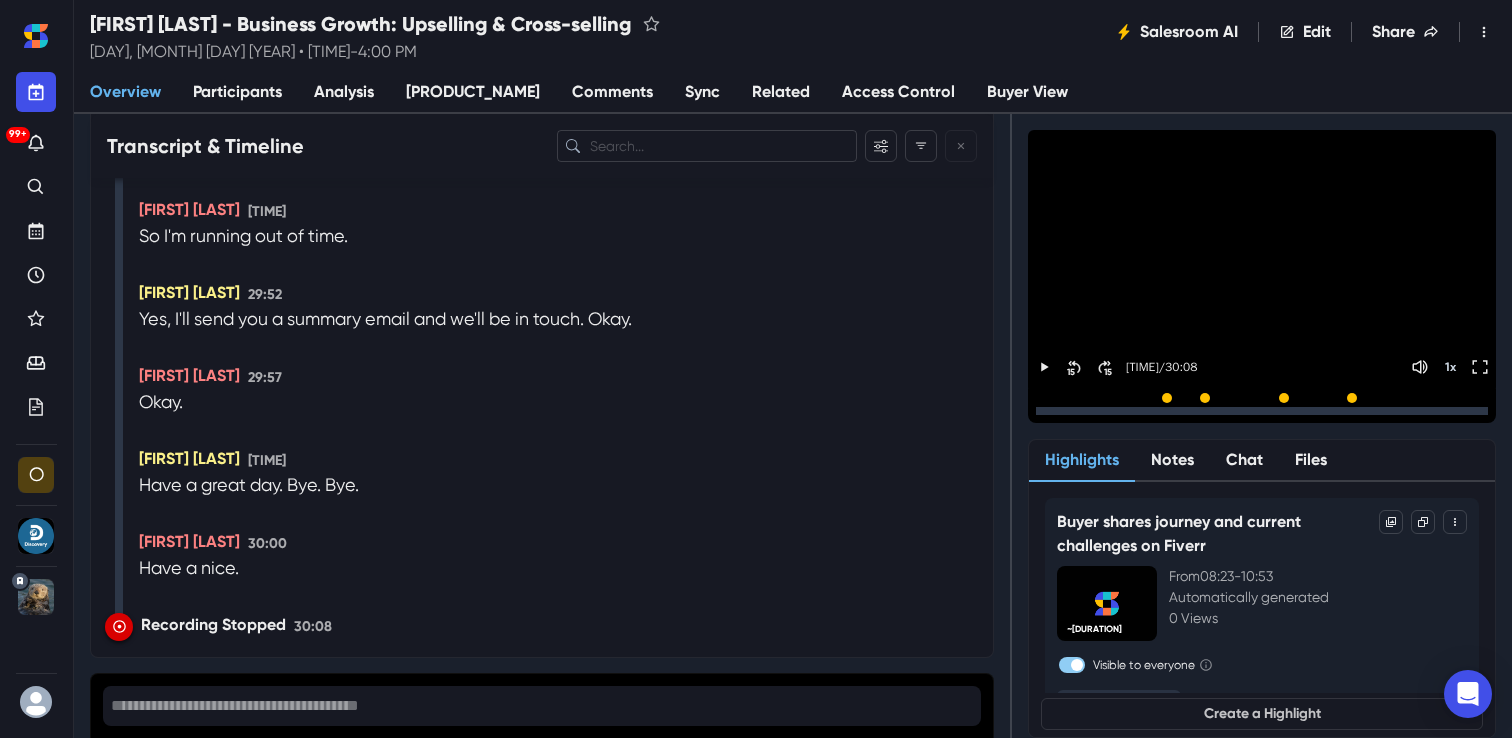 click on "Sync" at bounding box center (702, 93) 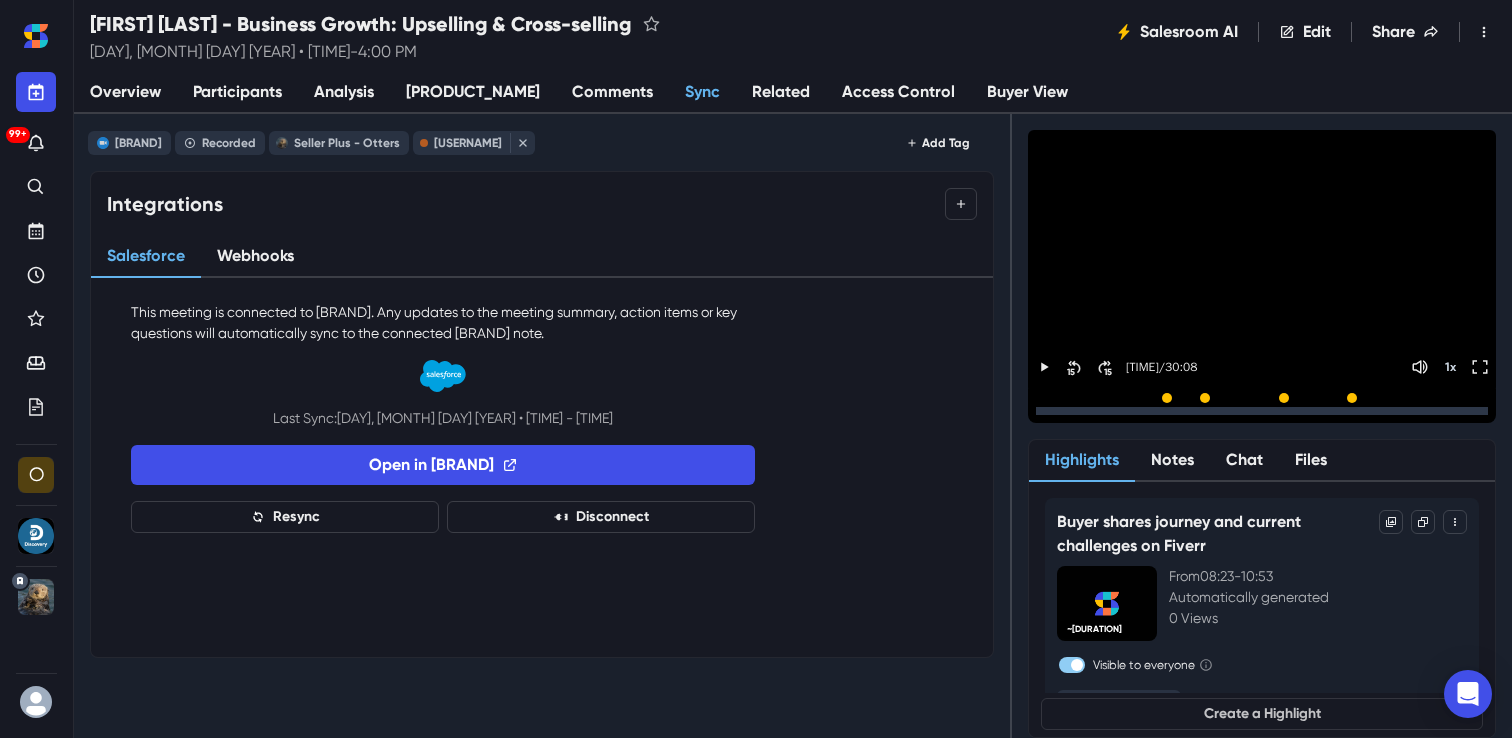 click on "Overview" at bounding box center [125, 92] 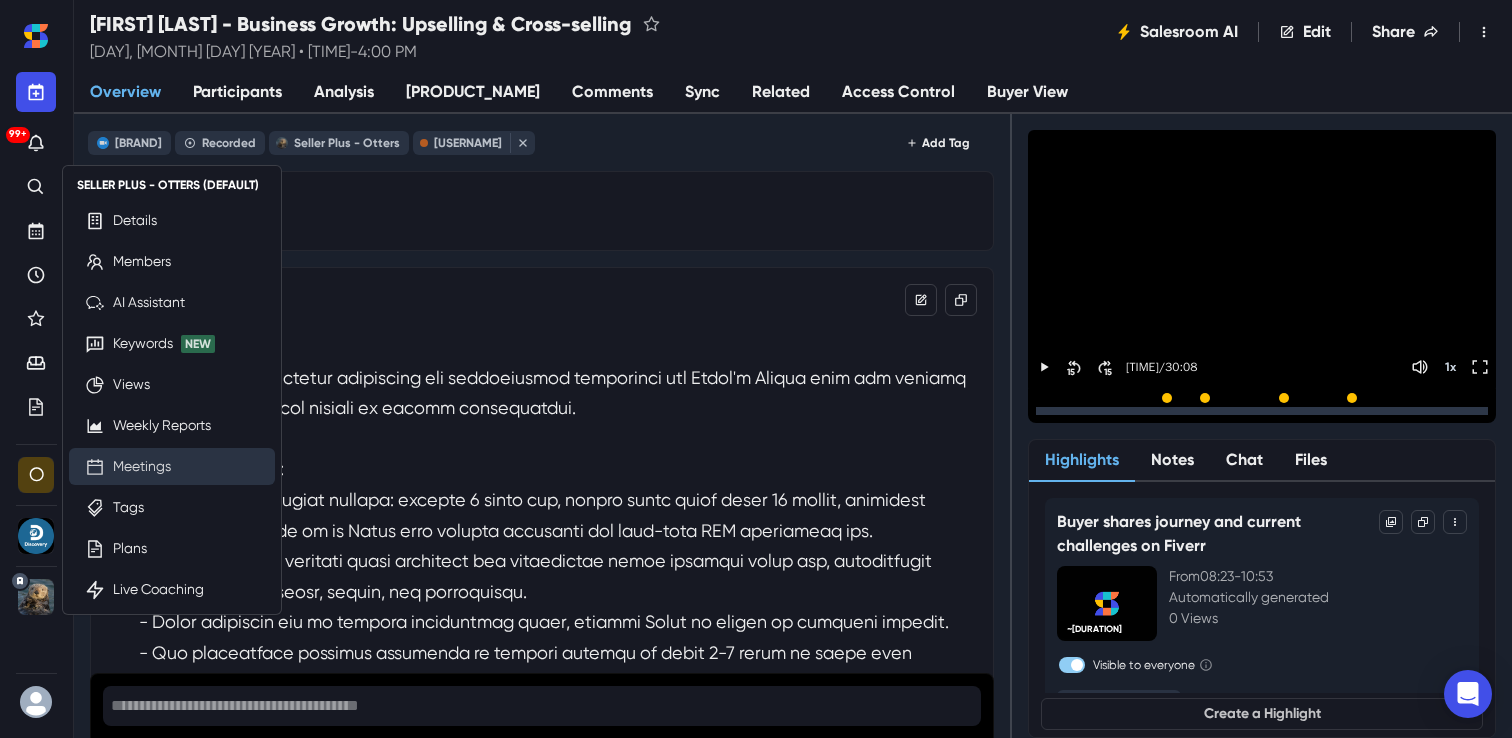 click on "Meetings" at bounding box center (142, 466) 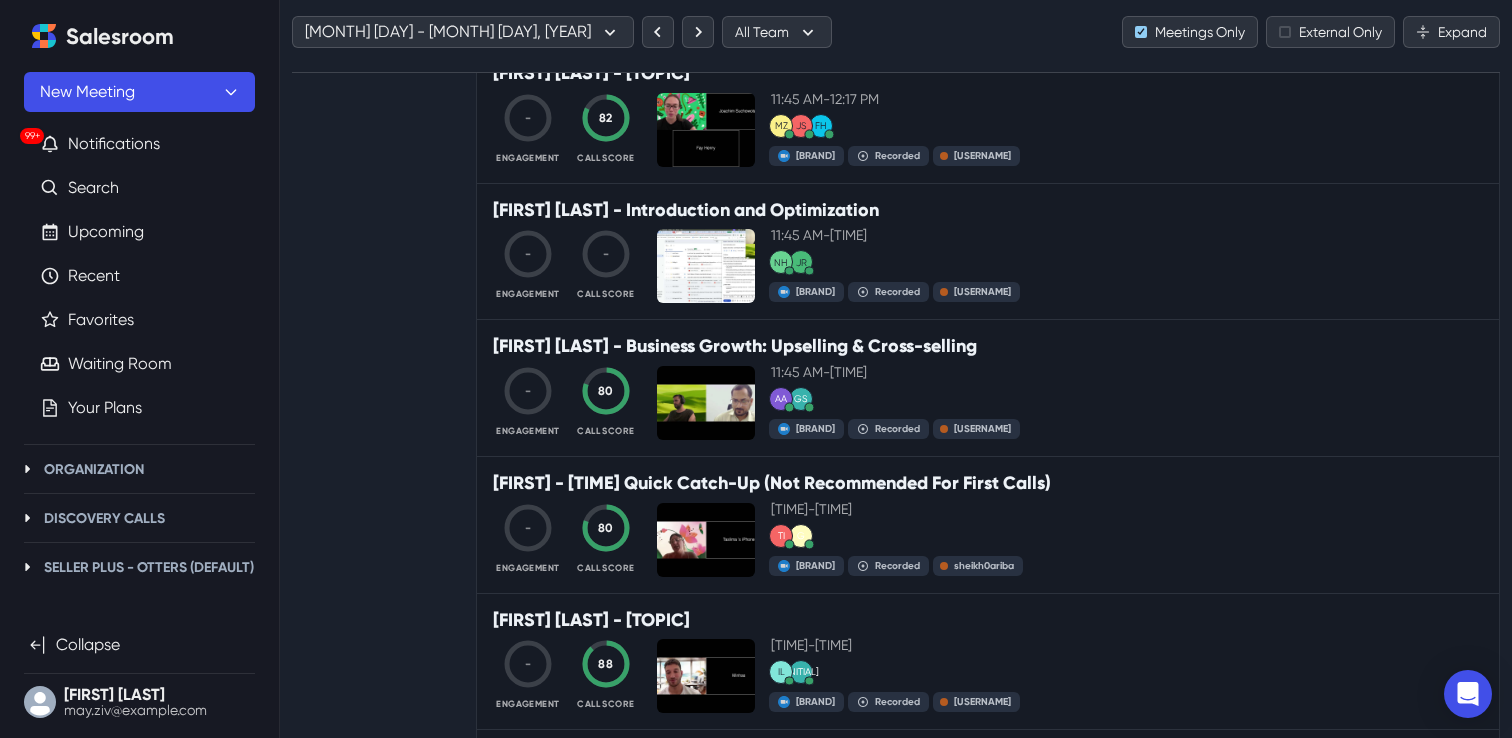 scroll, scrollTop: 8307, scrollLeft: 0, axis: vertical 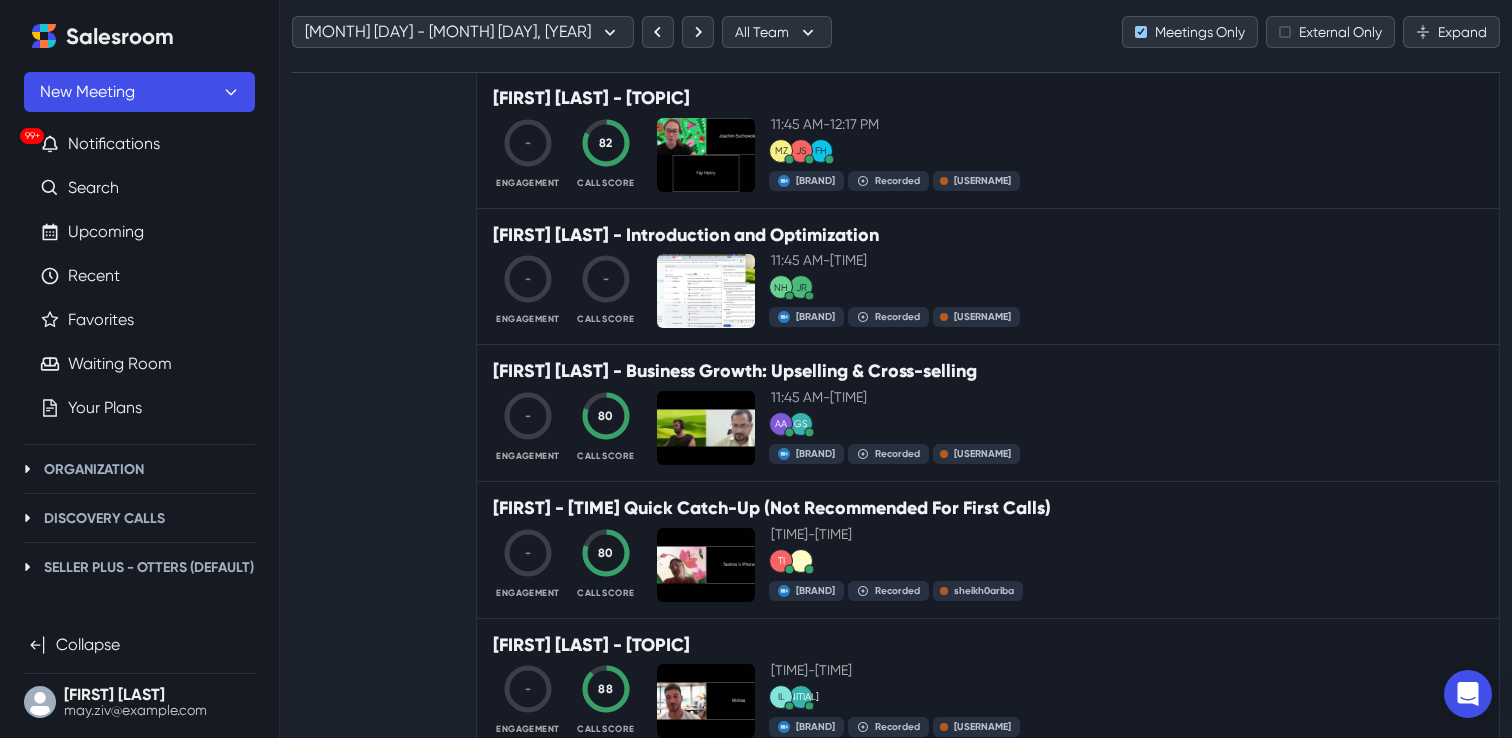 click on "[MEETING] [UPDATED] Sorry to interrupt you, but we've just finished reprocessing this meeting and some updates are now available. [REFRESH] now [DISMISS]" at bounding box center (139, 367) 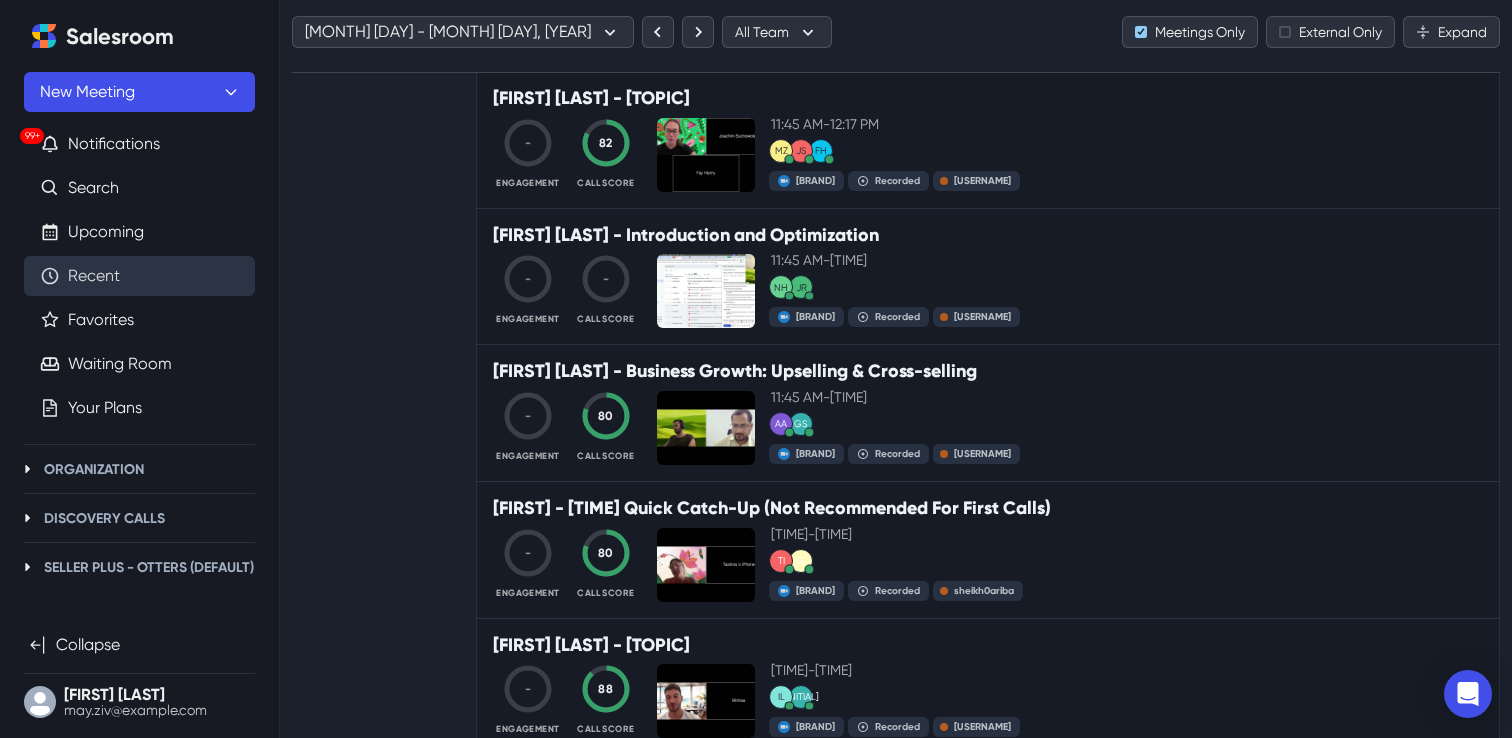 click on "Recent" at bounding box center (94, 276) 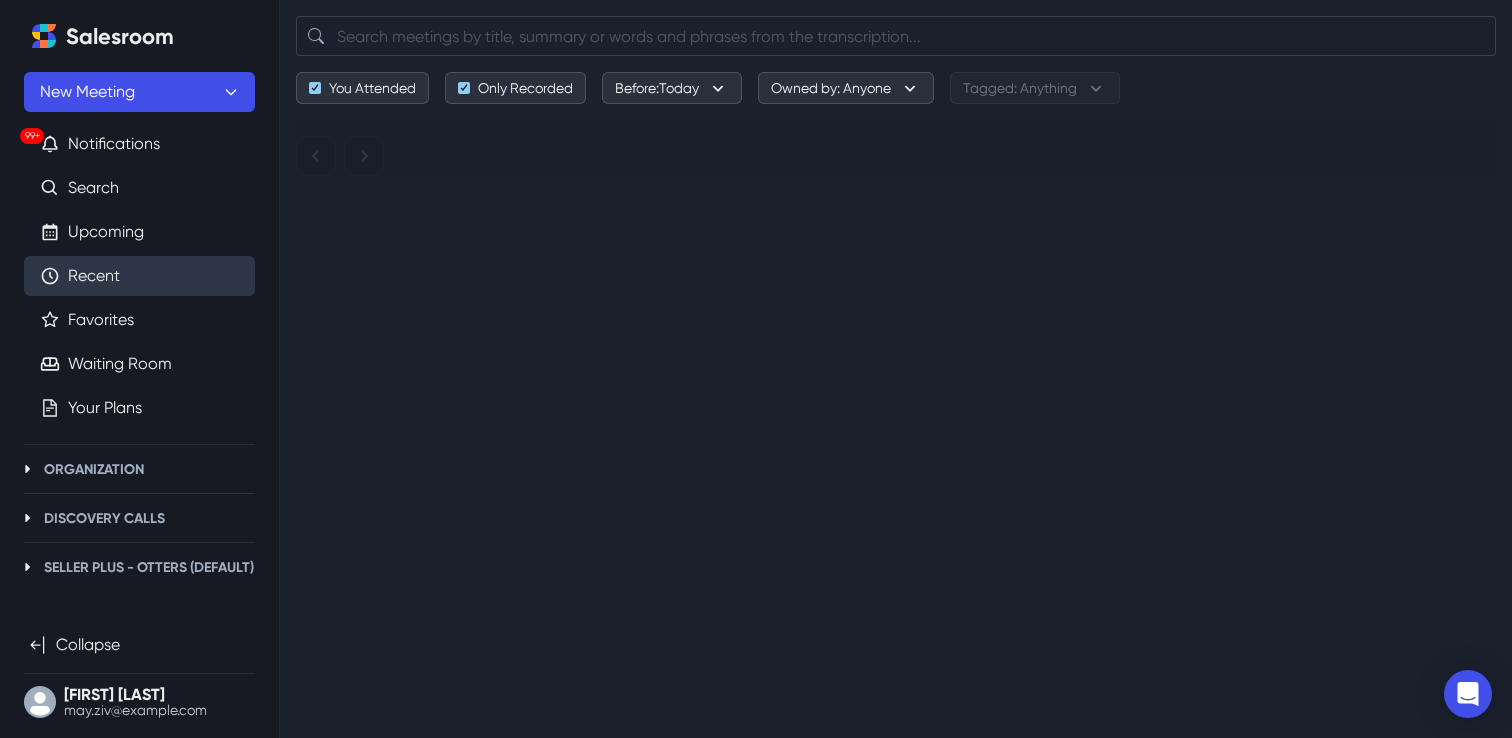 scroll, scrollTop: 0, scrollLeft: 0, axis: both 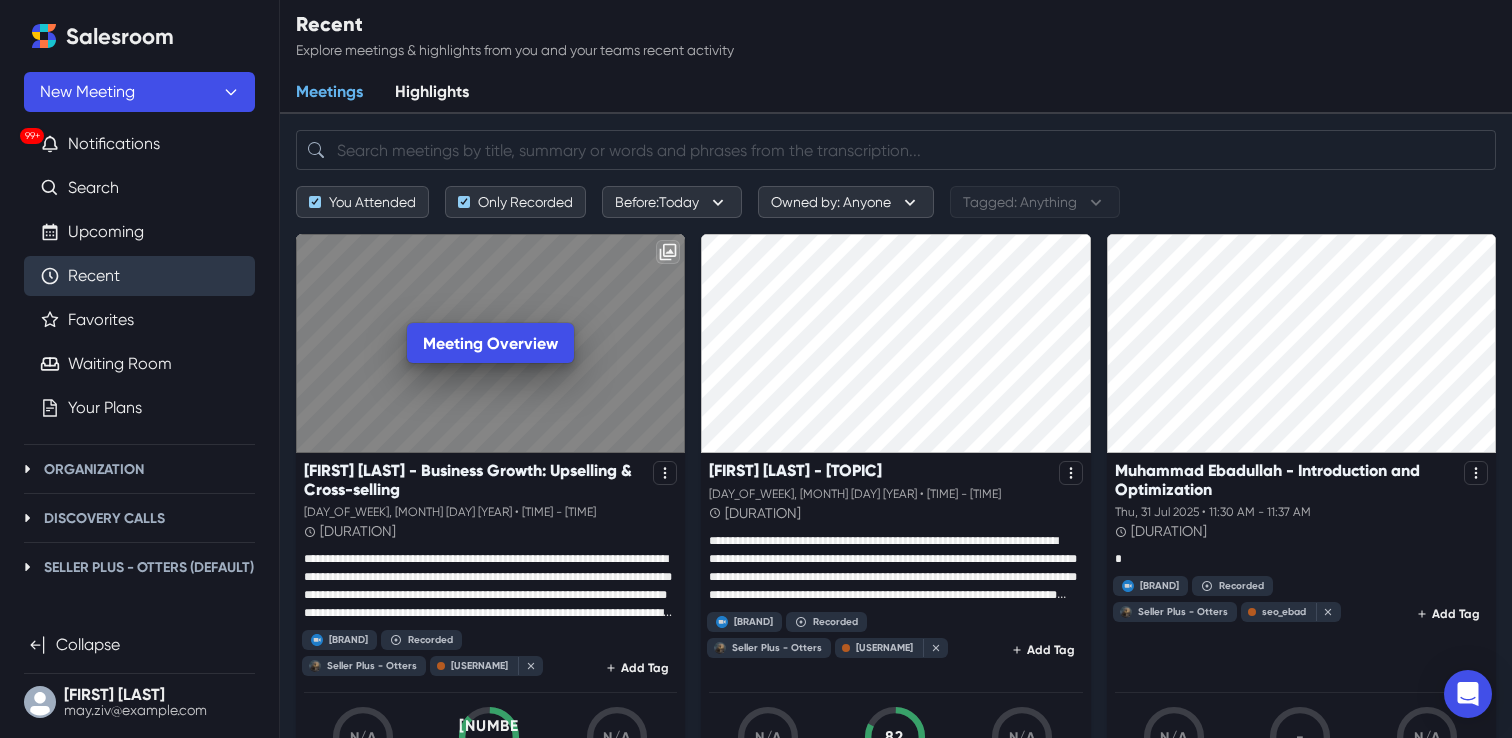 click 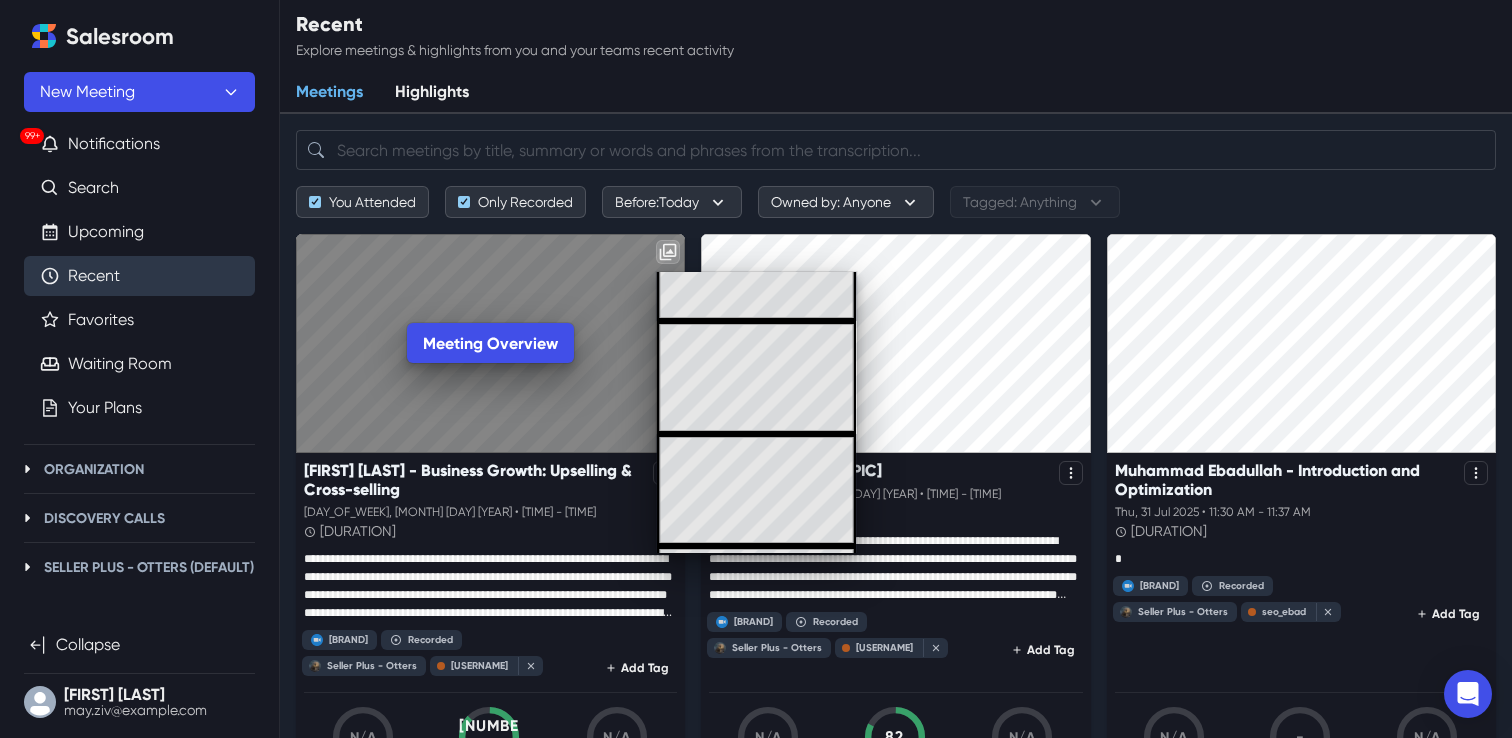scroll, scrollTop: 196, scrollLeft: 0, axis: vertical 